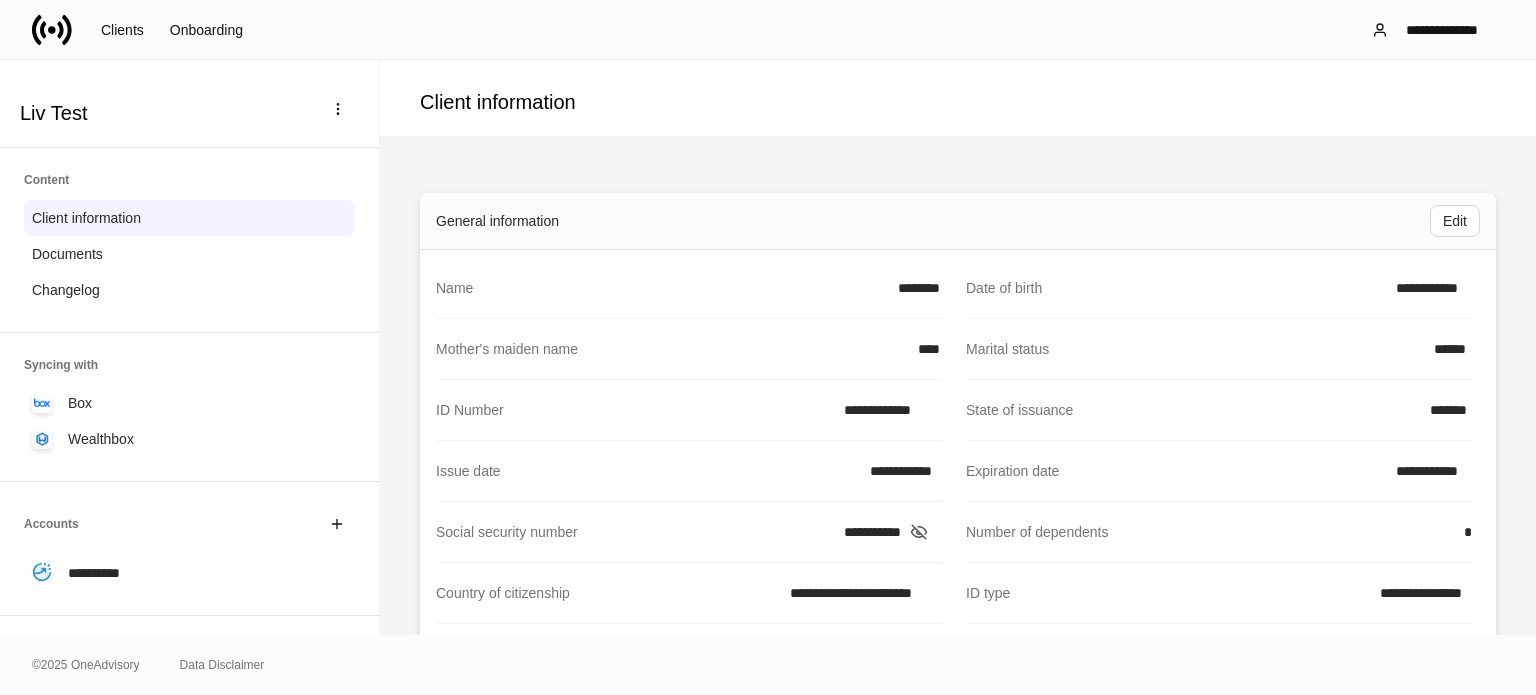 scroll, scrollTop: 0, scrollLeft: 0, axis: both 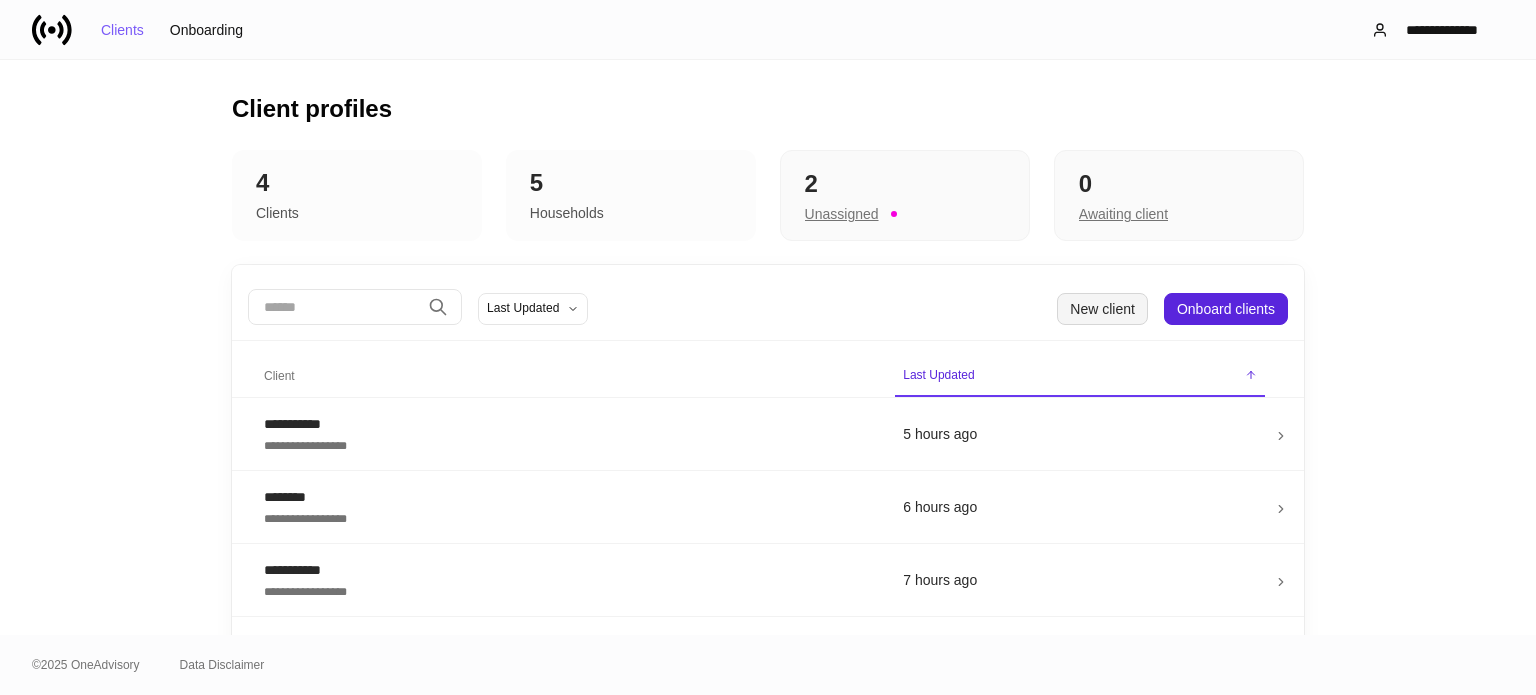 click on "New client" at bounding box center [1102, 309] 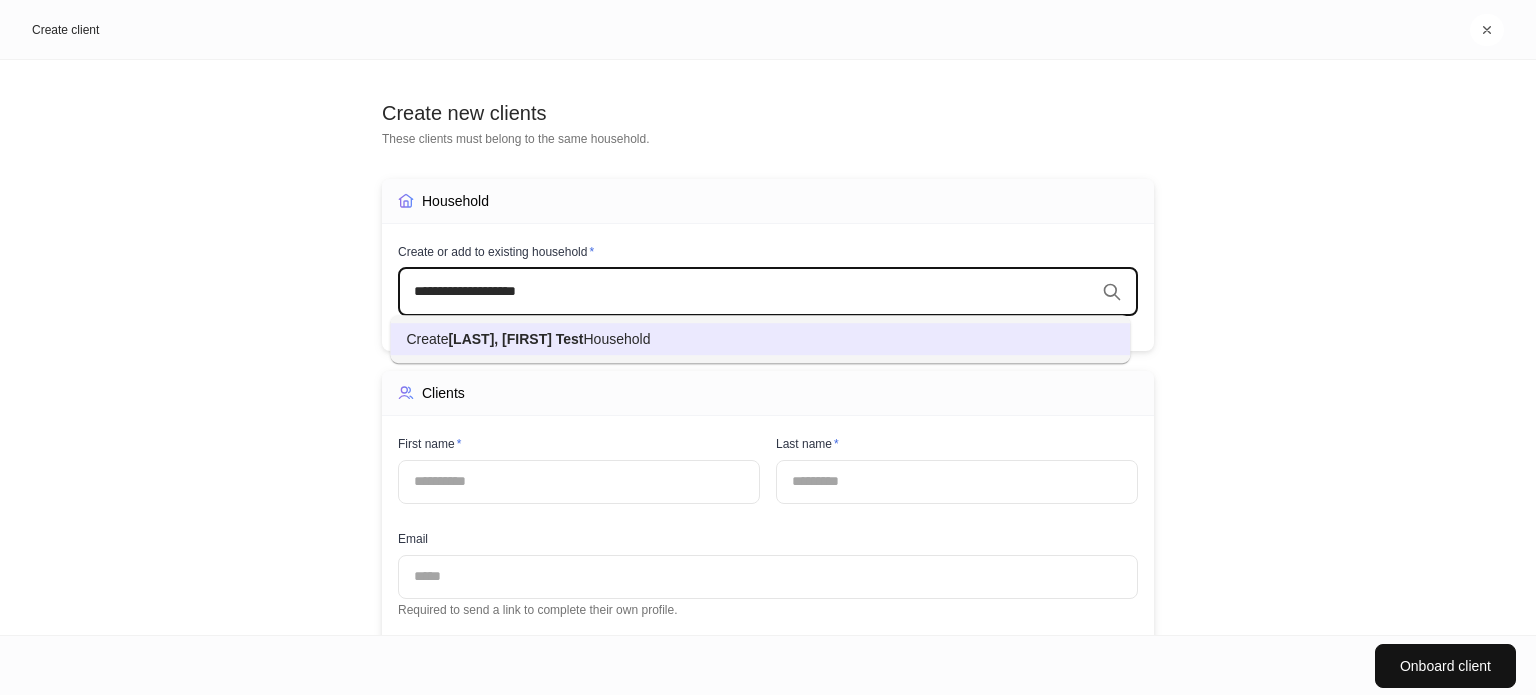 click on "Household" at bounding box center (616, 339) 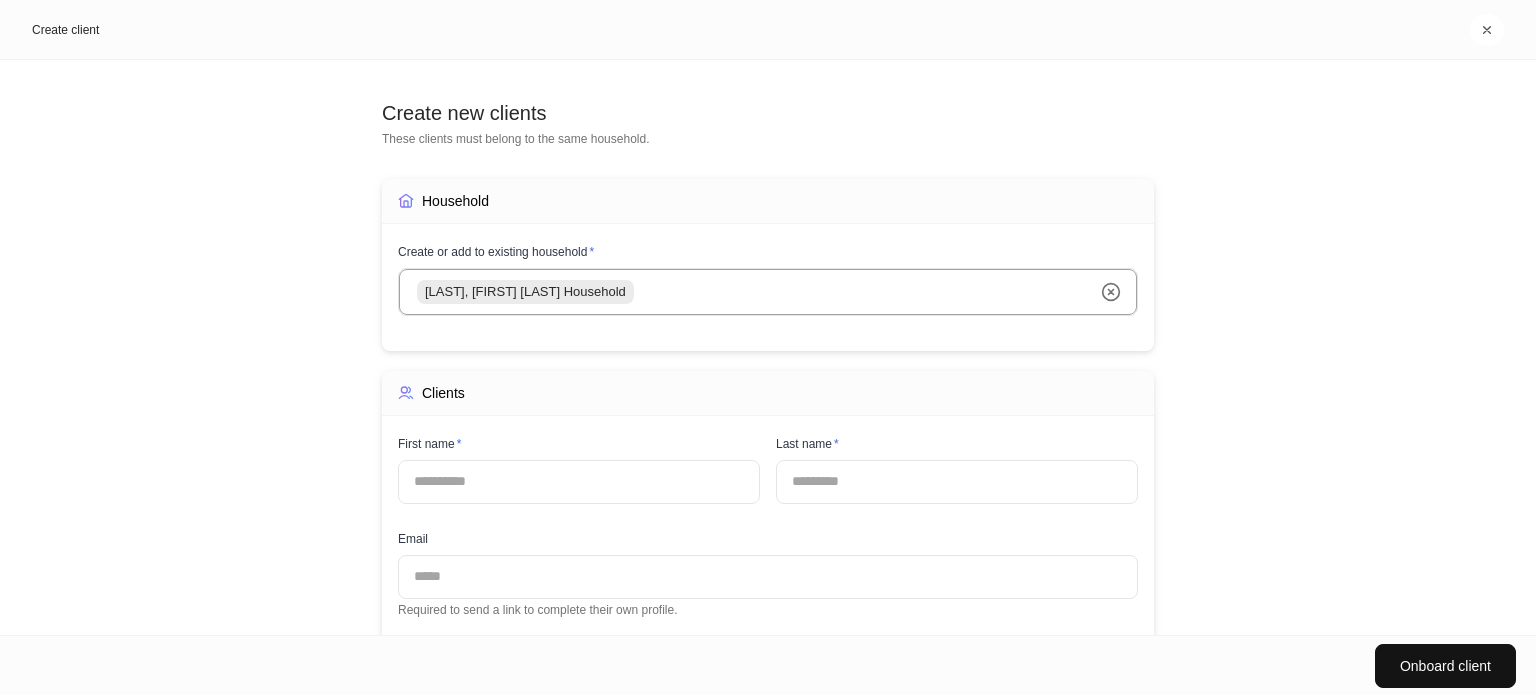 click at bounding box center (579, 482) 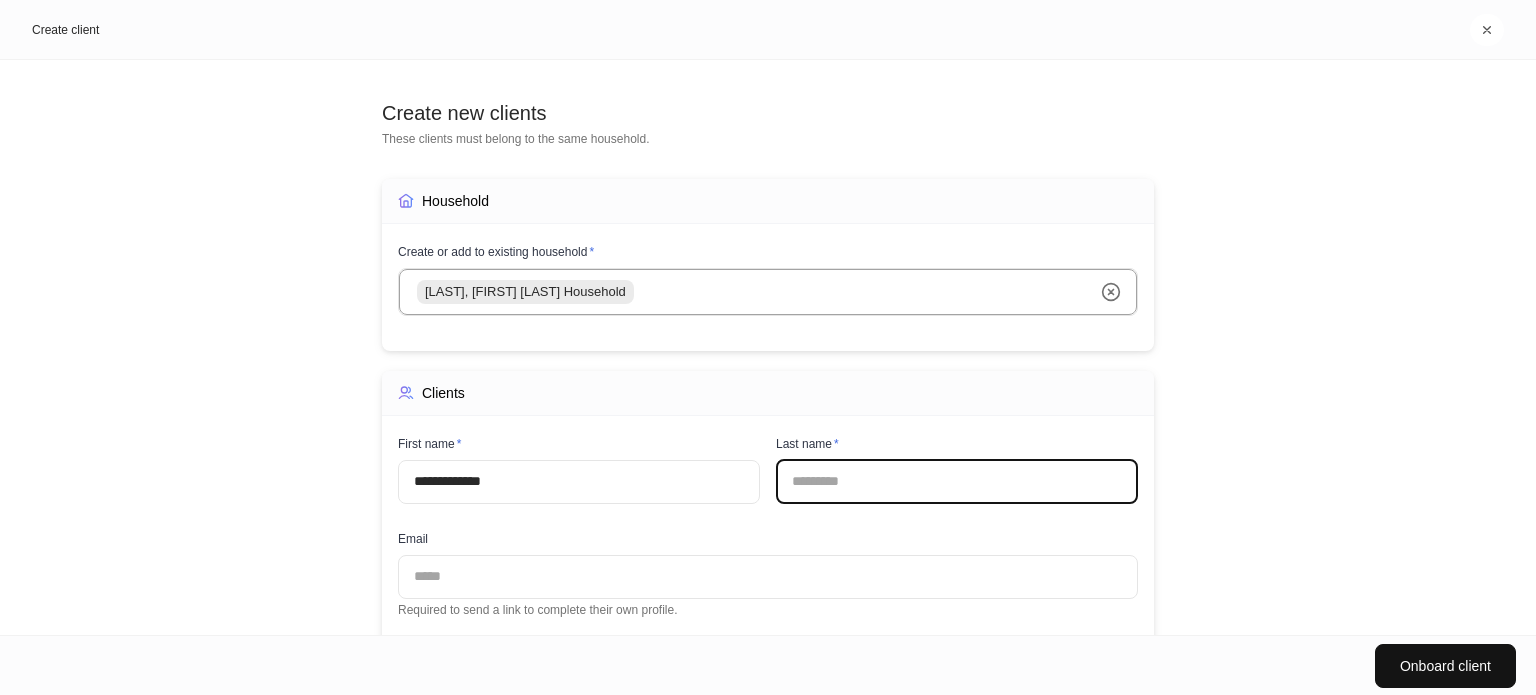 click on "**********" at bounding box center [579, 482] 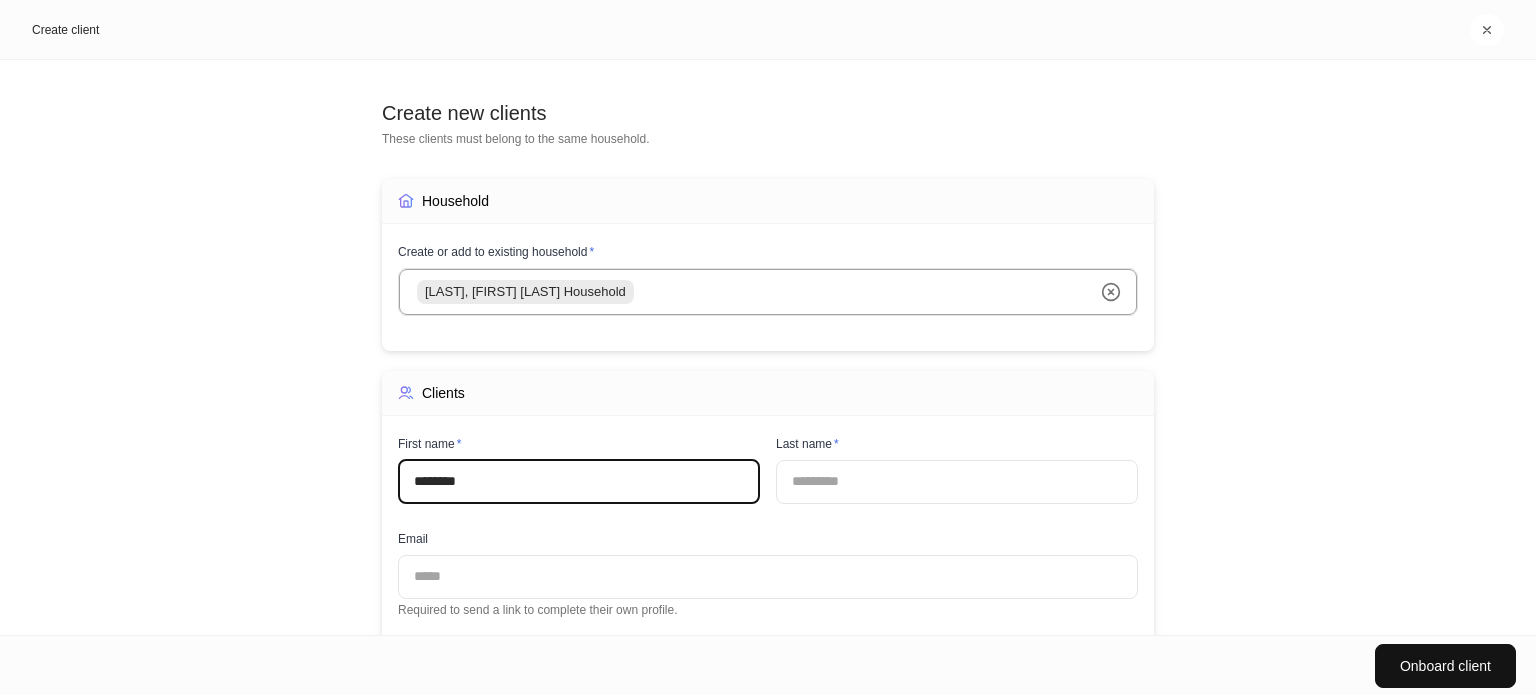 type on "*******" 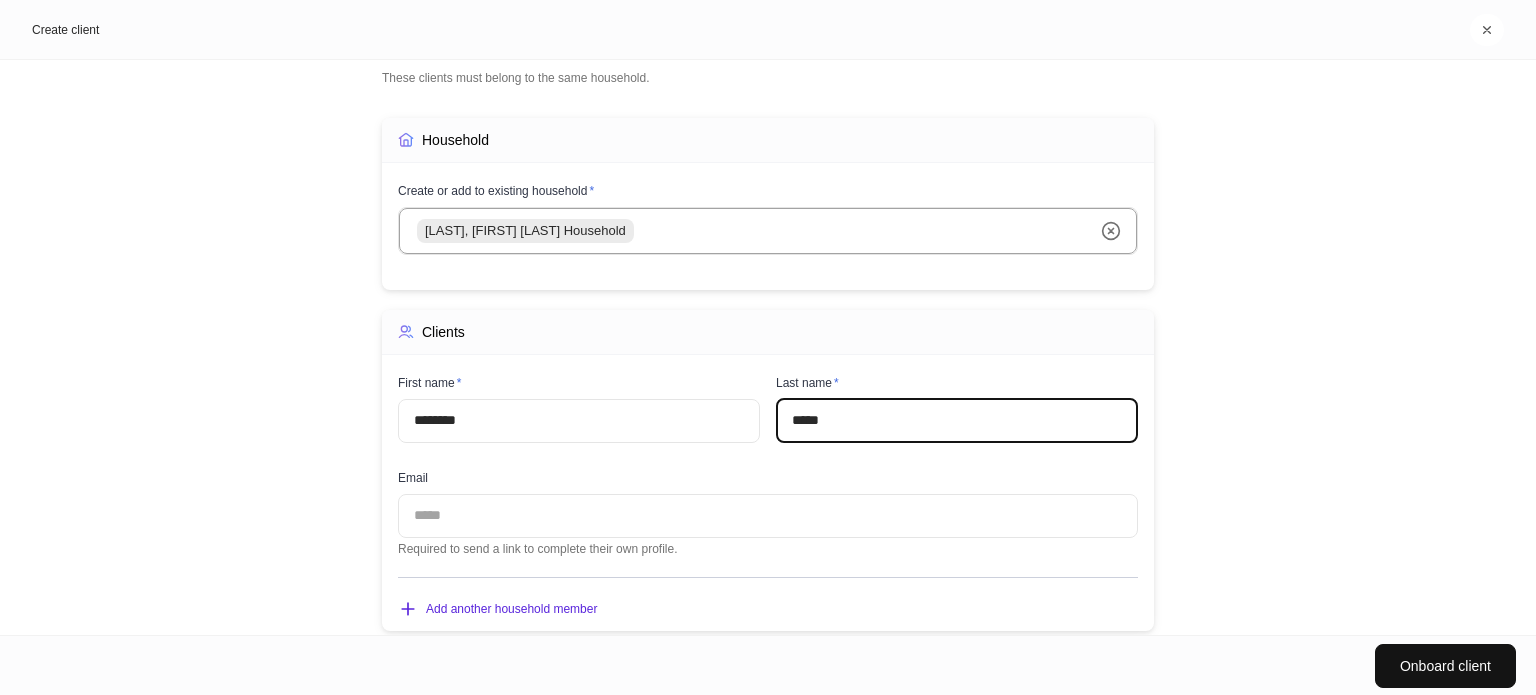 scroll, scrollTop: 97, scrollLeft: 0, axis: vertical 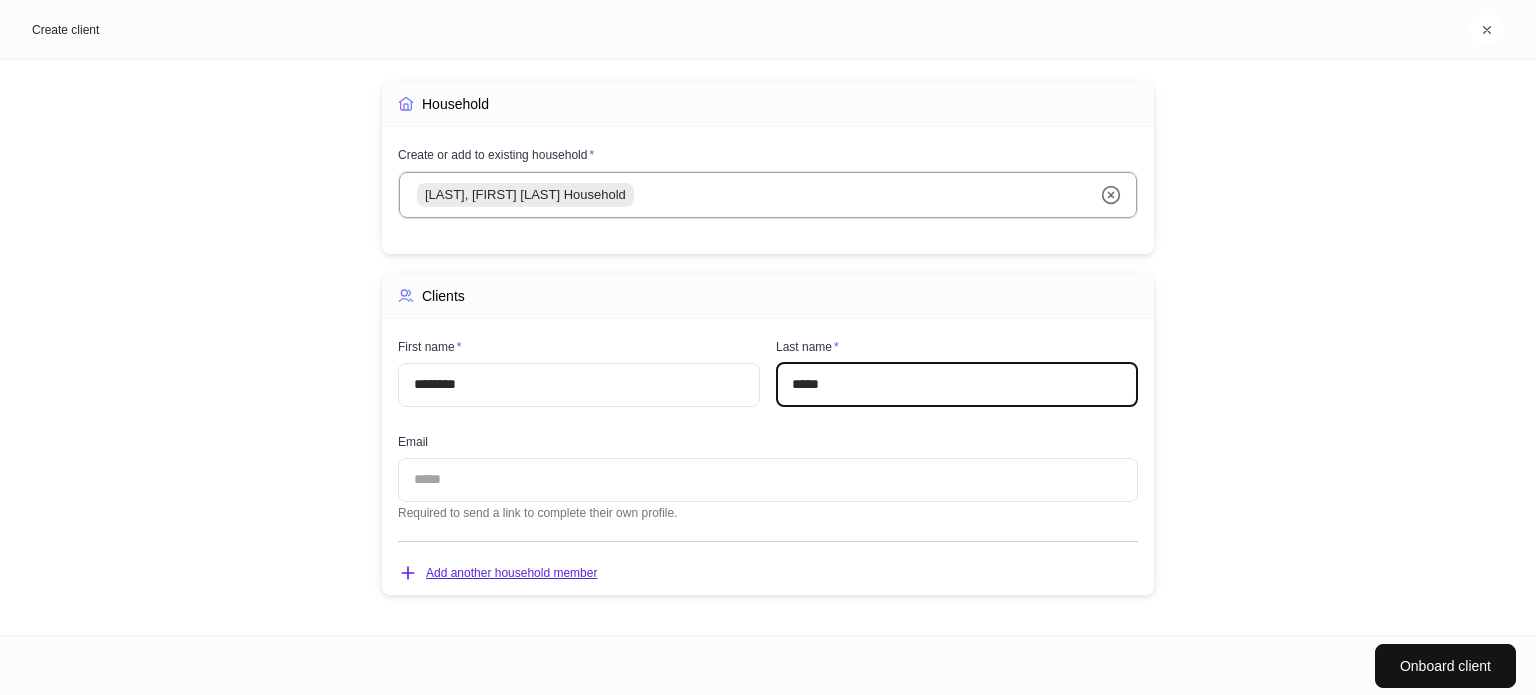 type on "*****" 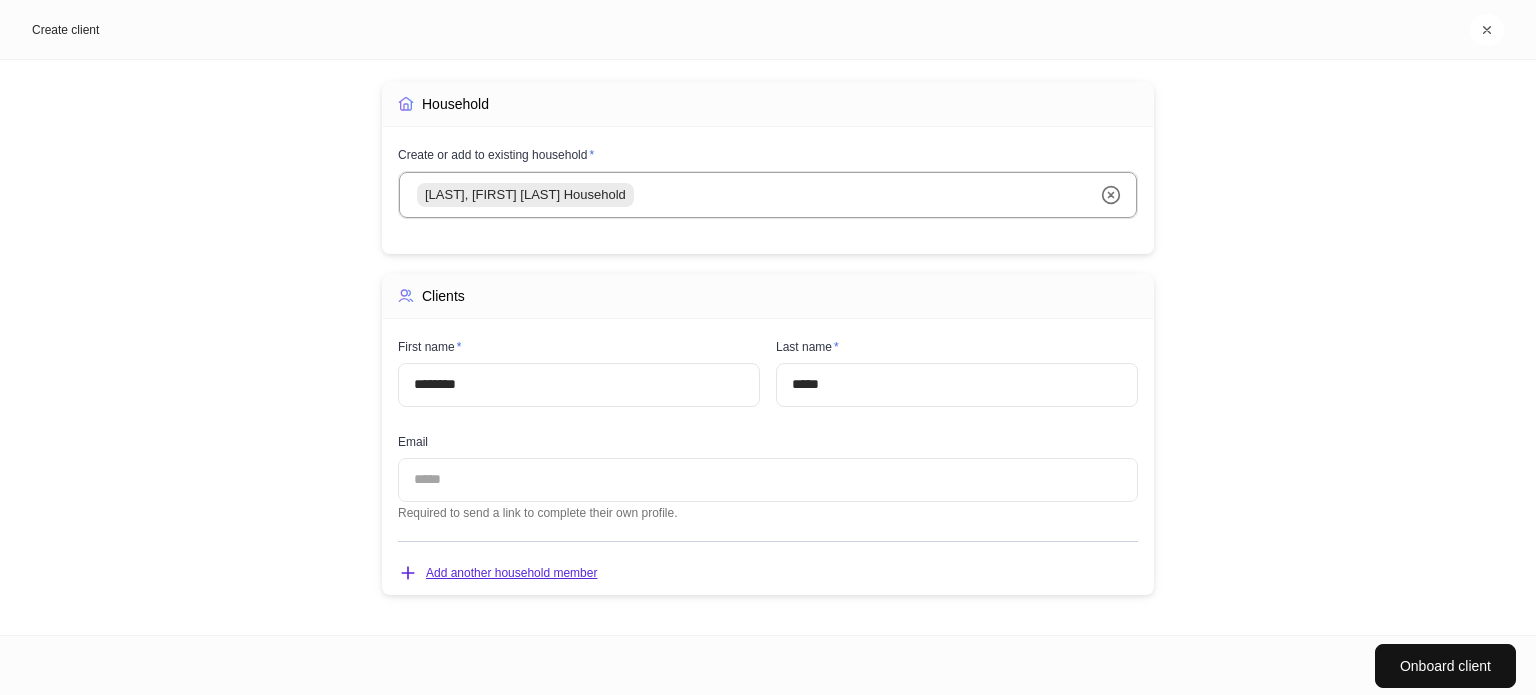 click on "Add another household member" at bounding box center [497, 573] 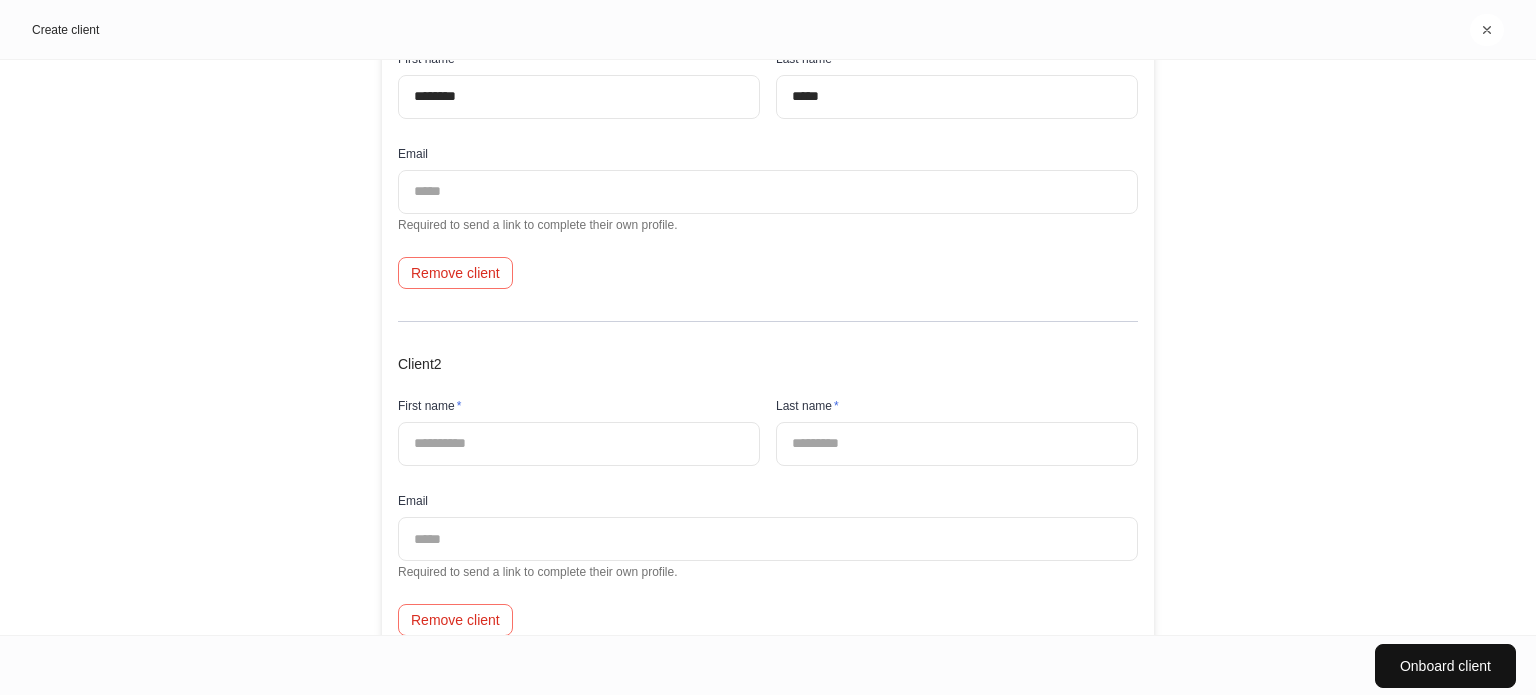 scroll, scrollTop: 489, scrollLeft: 0, axis: vertical 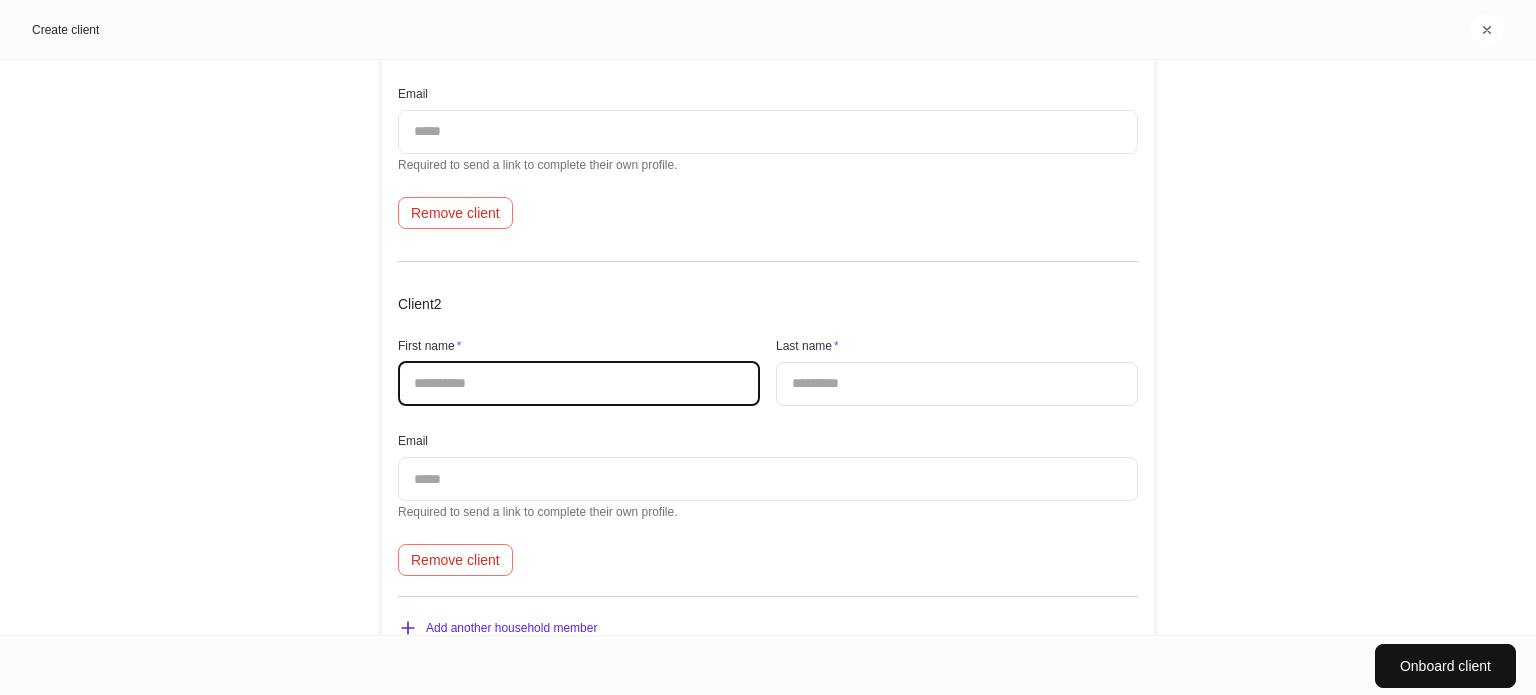 click at bounding box center (579, 384) 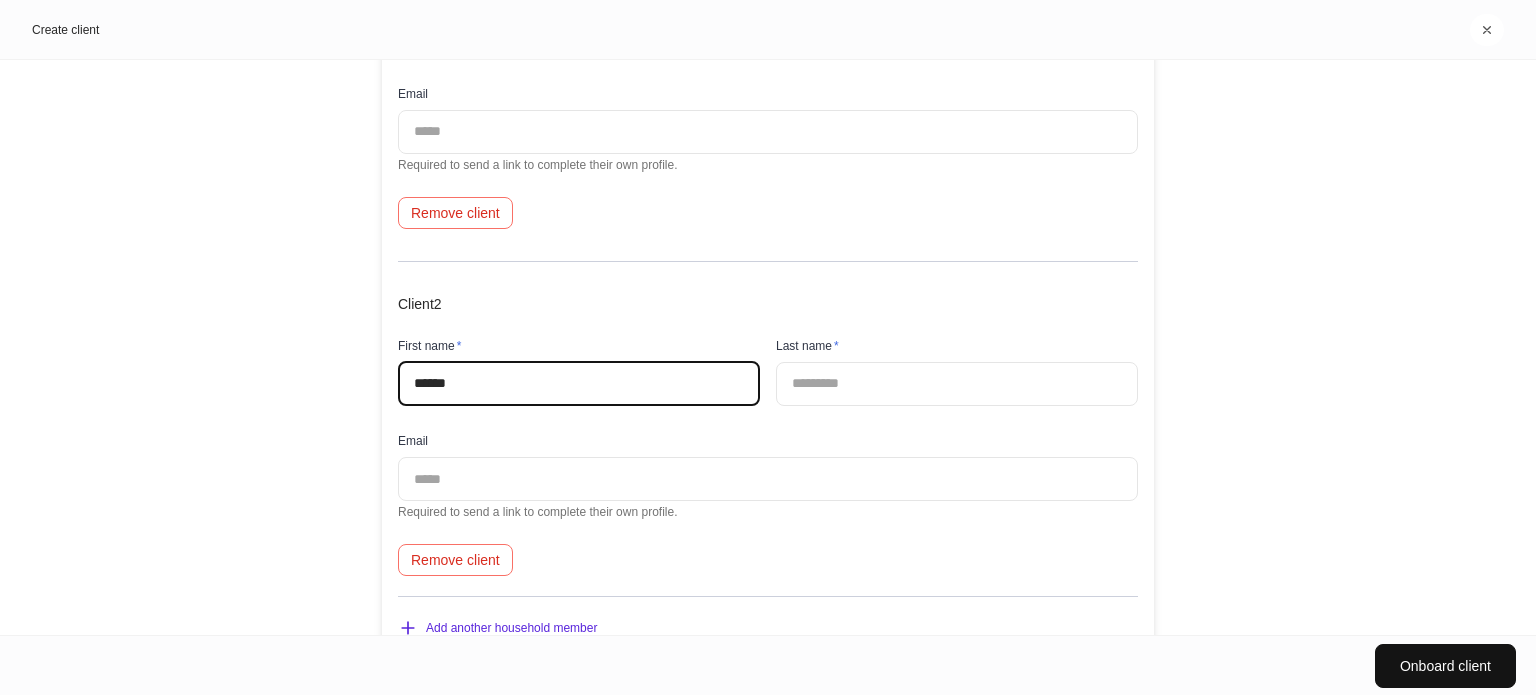 type on "*****" 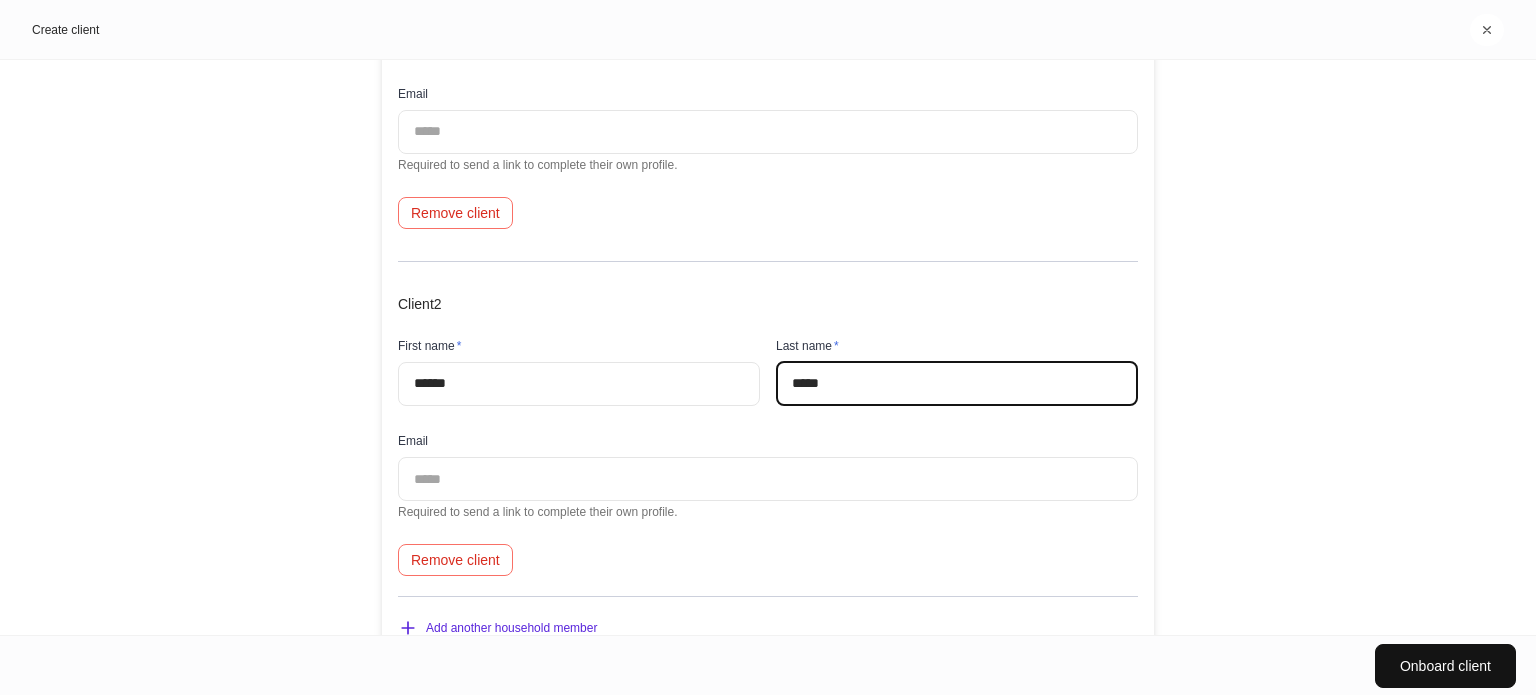 scroll, scrollTop: 278, scrollLeft: 0, axis: vertical 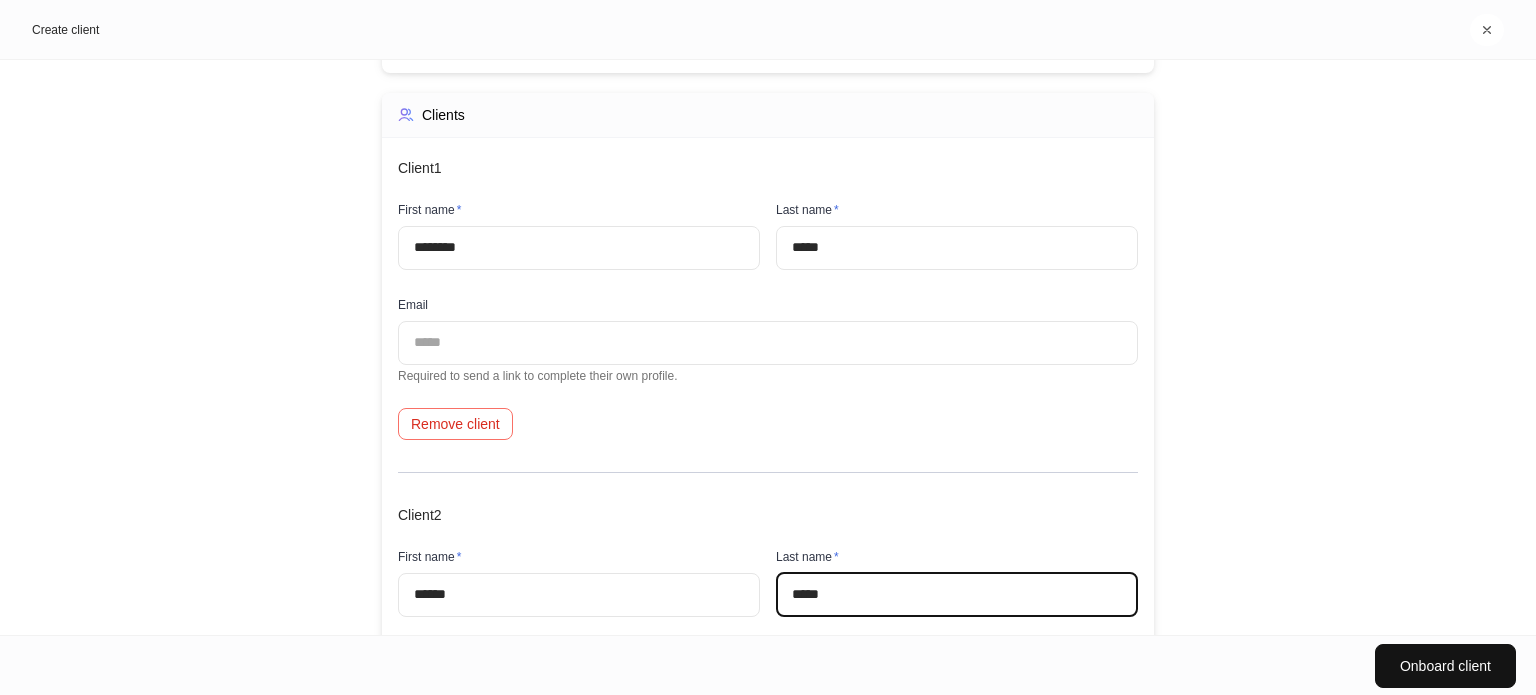 type on "*****" 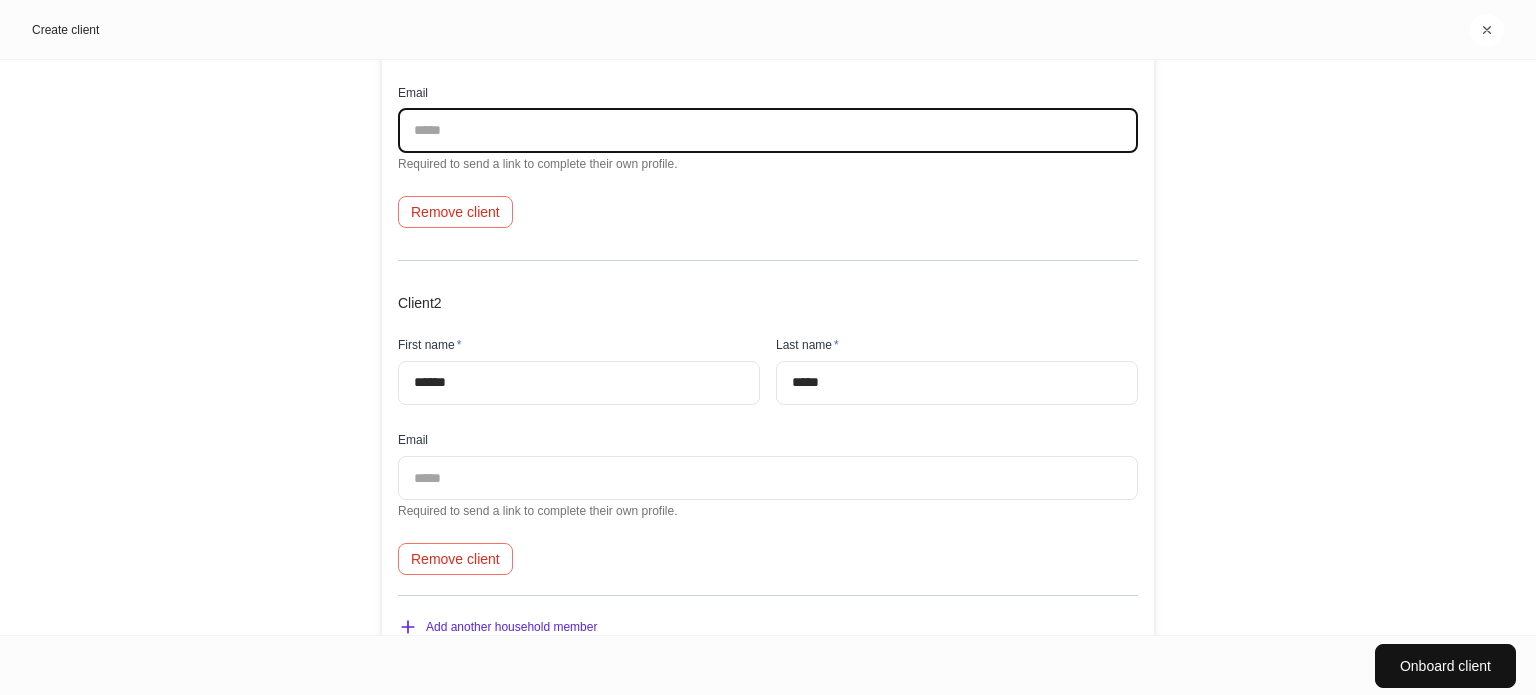 scroll, scrollTop: 544, scrollLeft: 0, axis: vertical 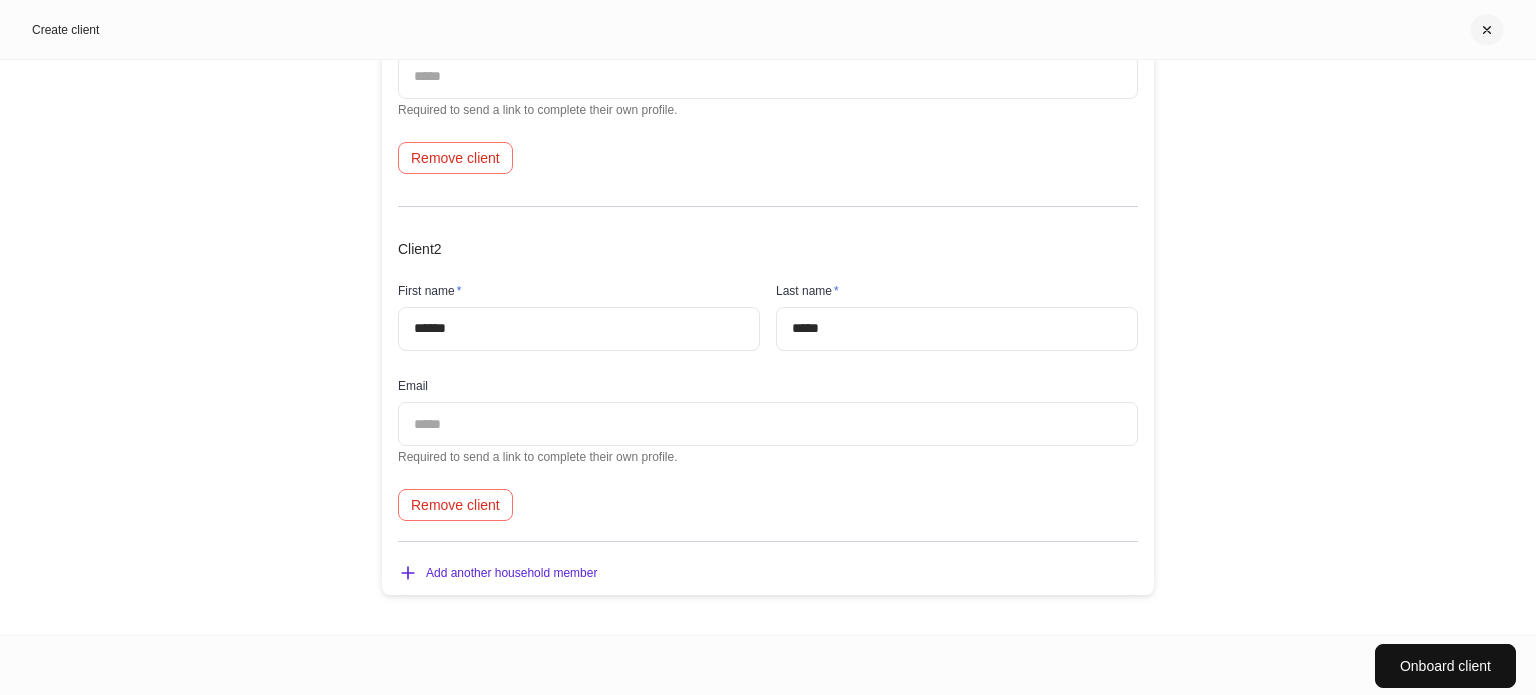 click at bounding box center [1487, 30] 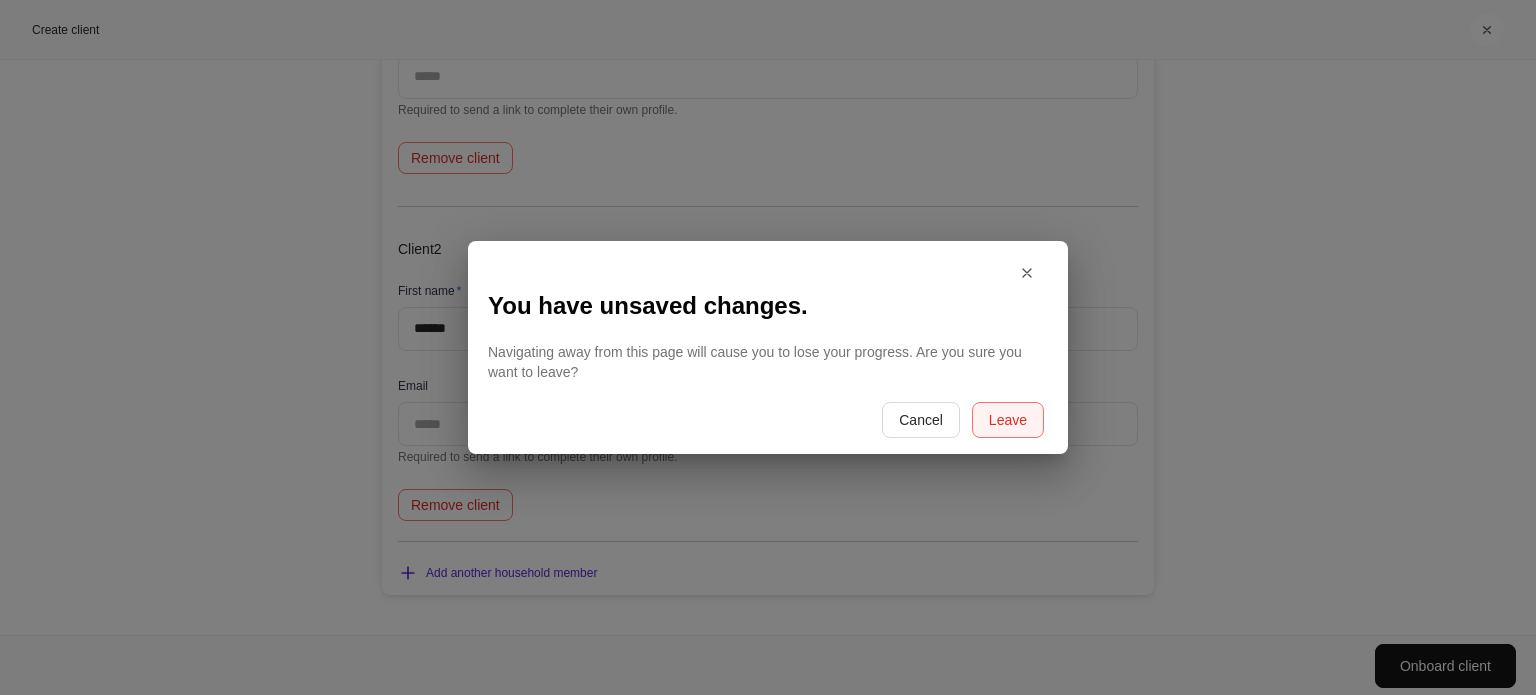 click on "Leave" at bounding box center (1008, 420) 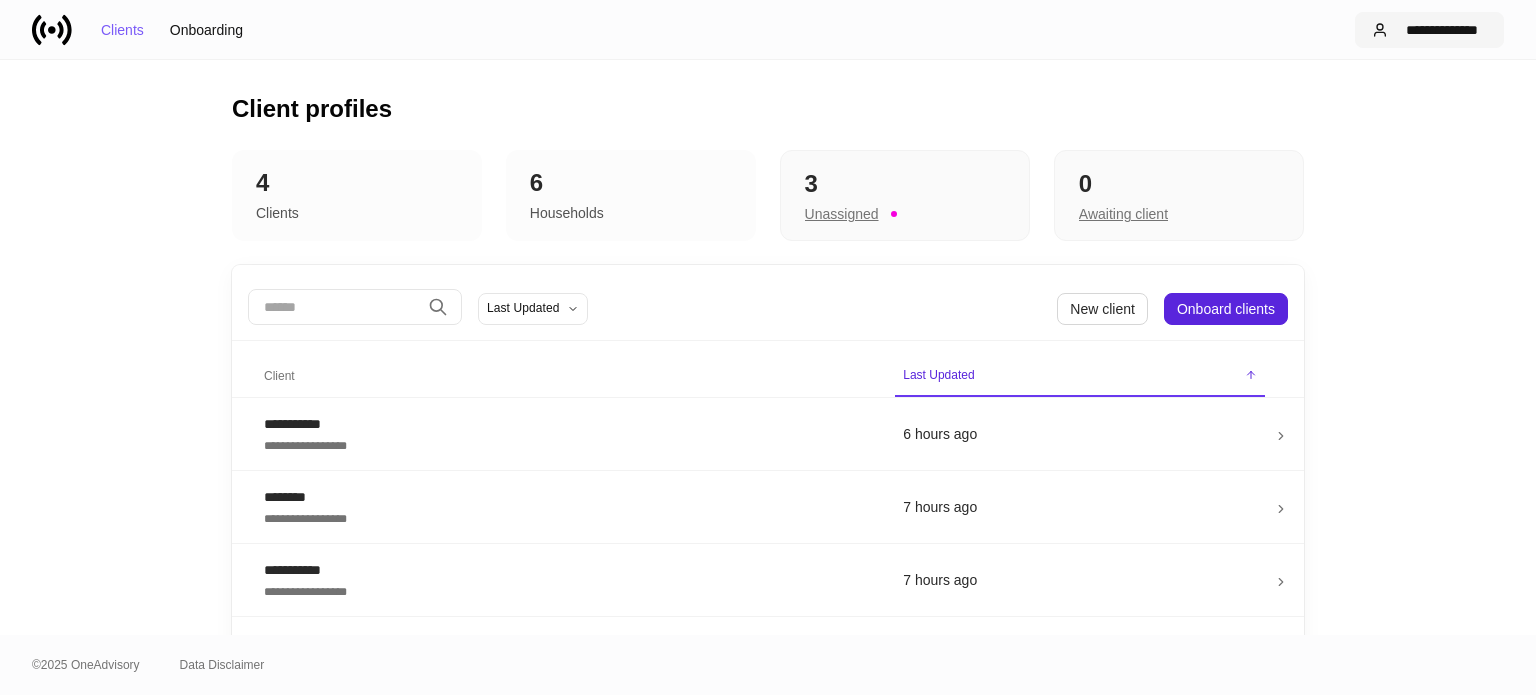 click on "**********" at bounding box center [1441, 30] 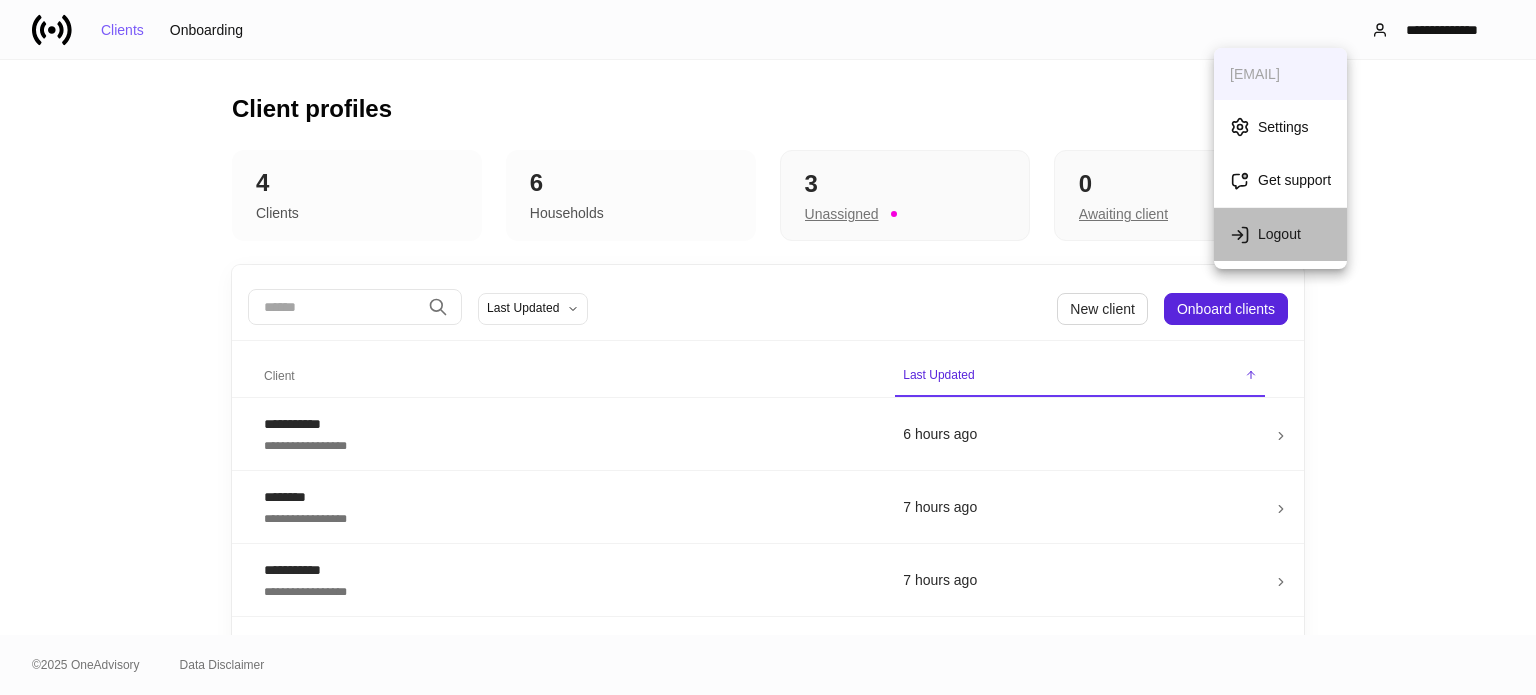 click on "Logout" at bounding box center (1279, 234) 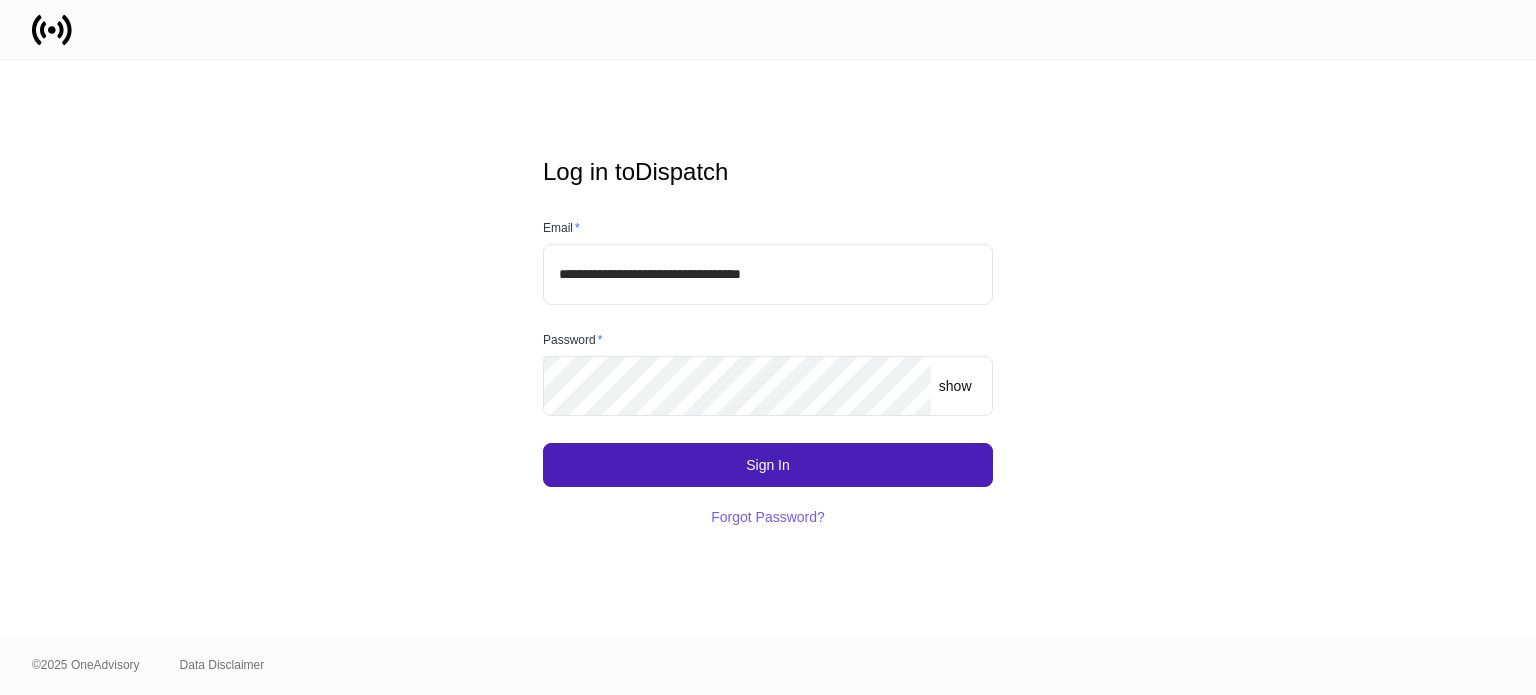 scroll, scrollTop: 0, scrollLeft: 0, axis: both 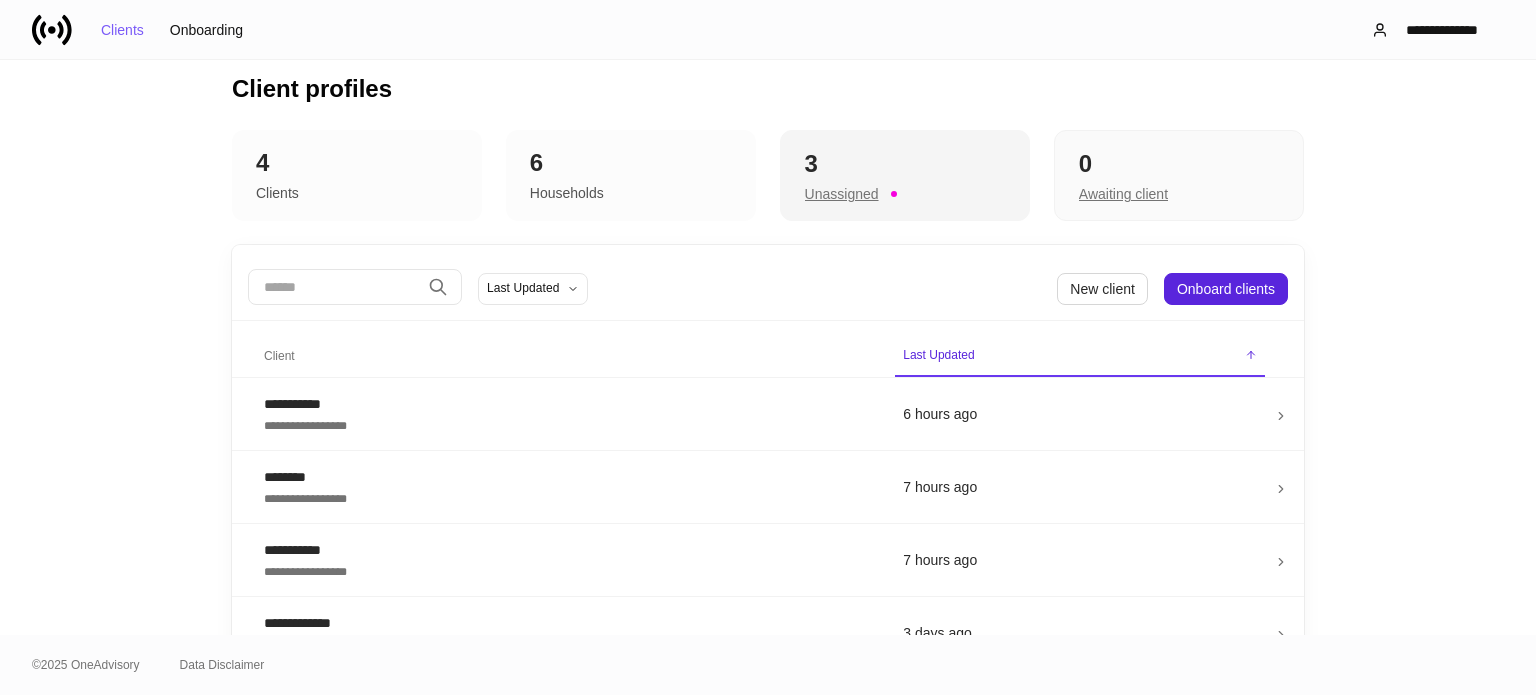 click on "3 Unassigned" at bounding box center (905, 176) 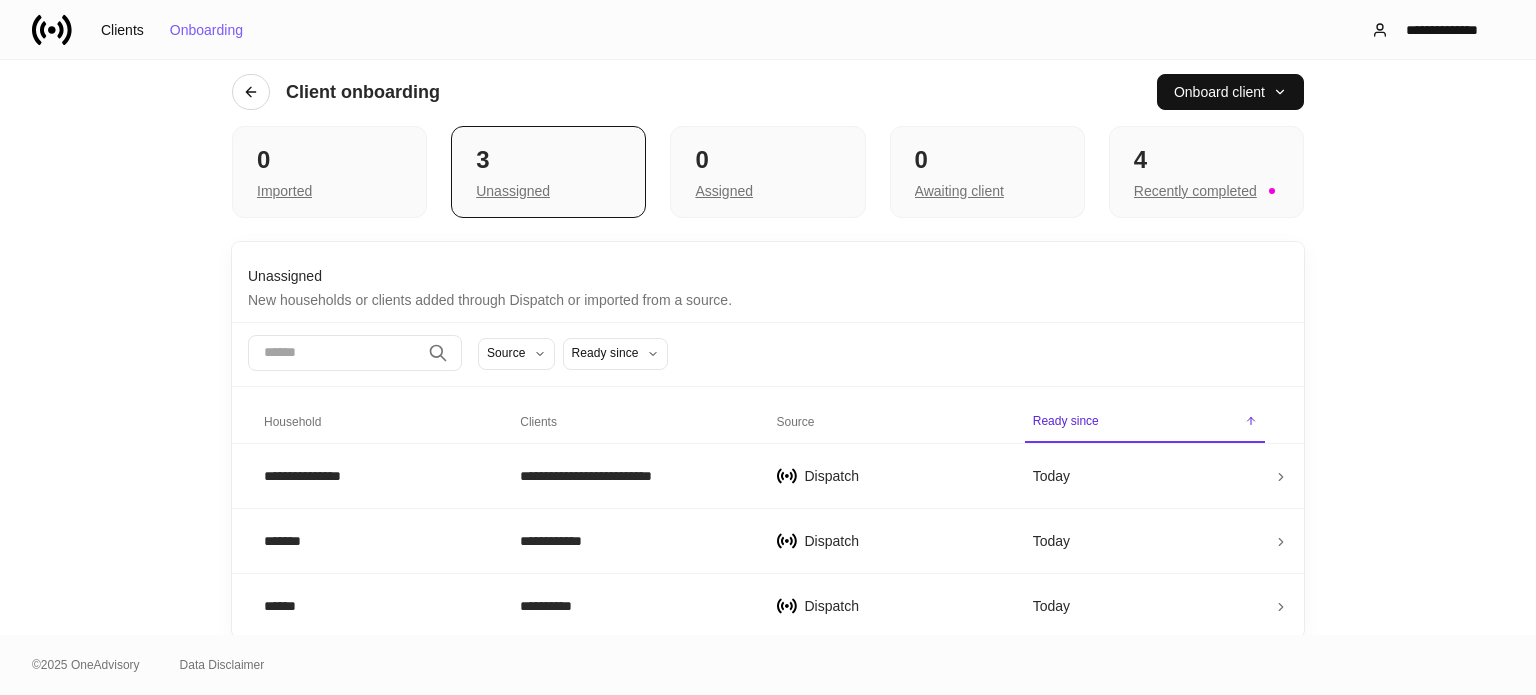 scroll, scrollTop: 0, scrollLeft: 0, axis: both 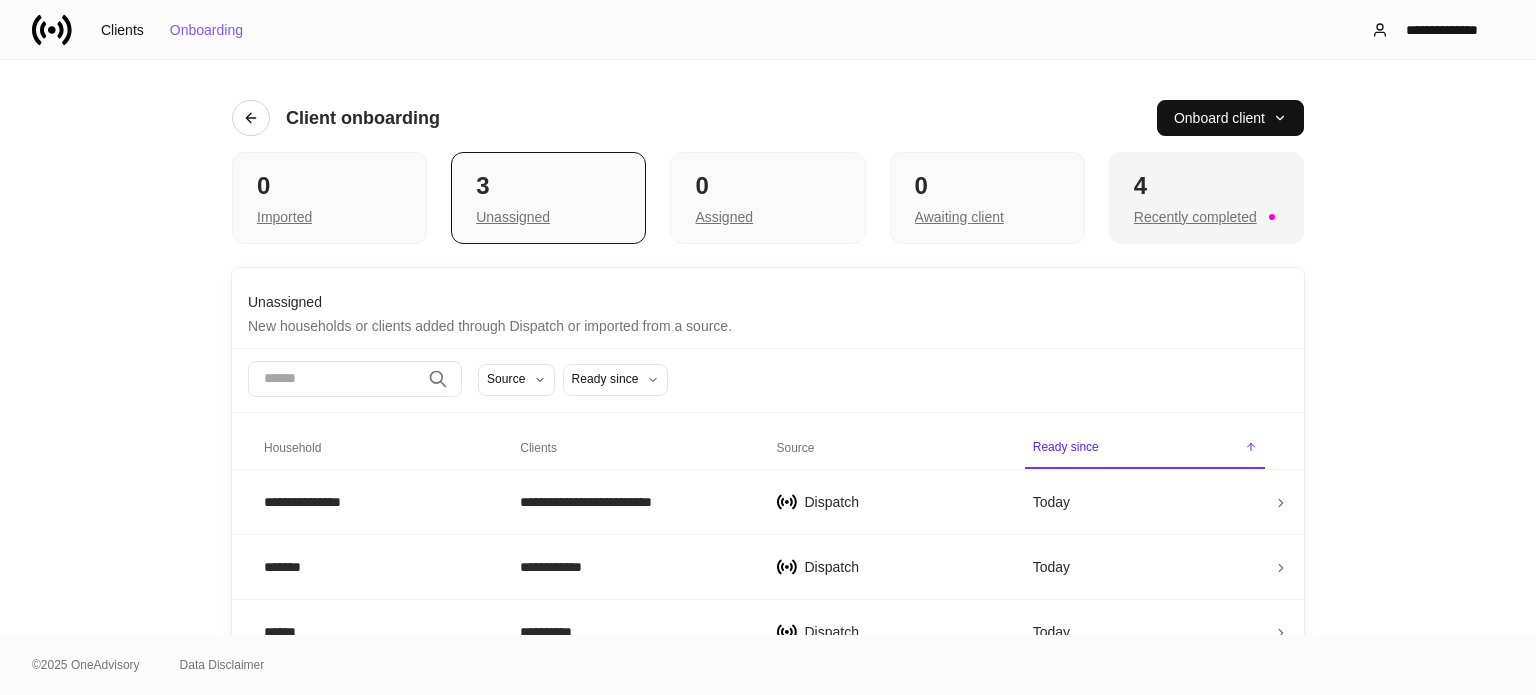 click on "Recently completed" at bounding box center [329, 215] 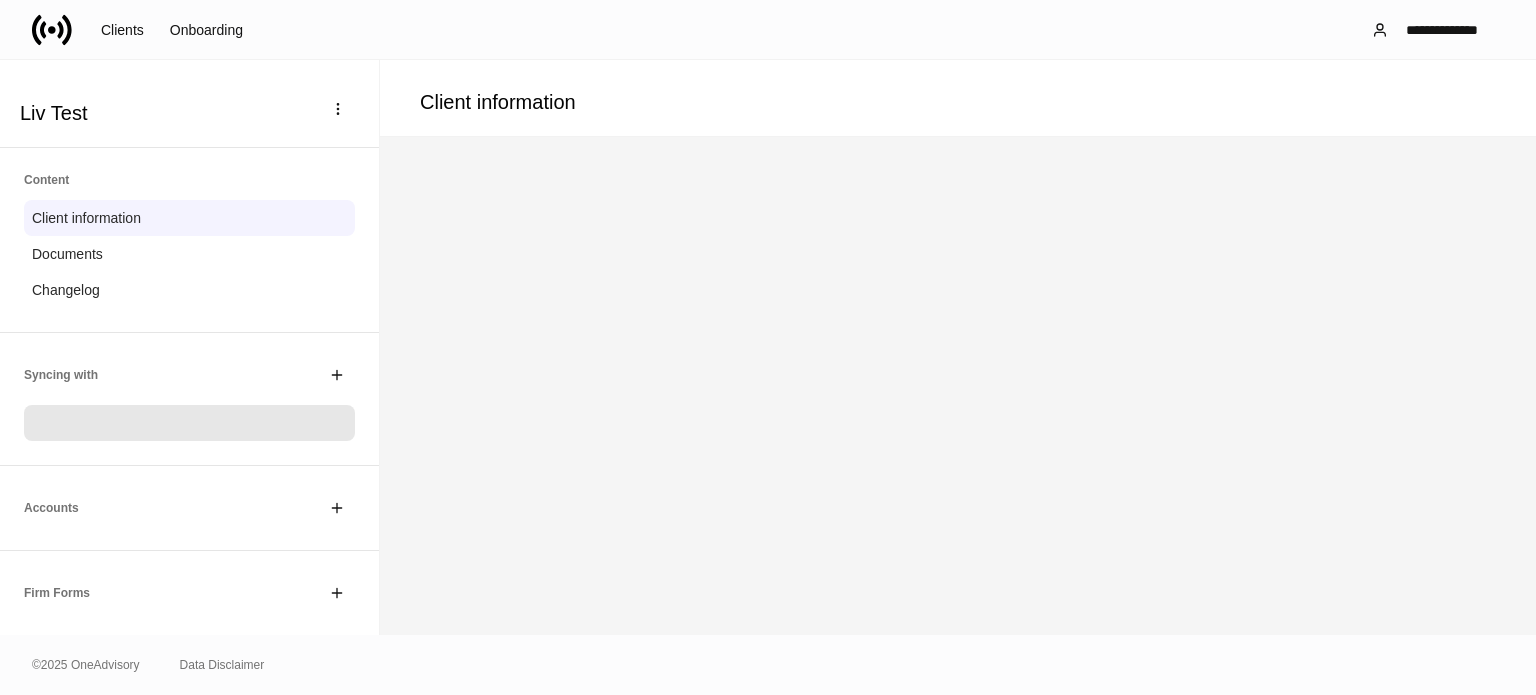scroll, scrollTop: 0, scrollLeft: 0, axis: both 